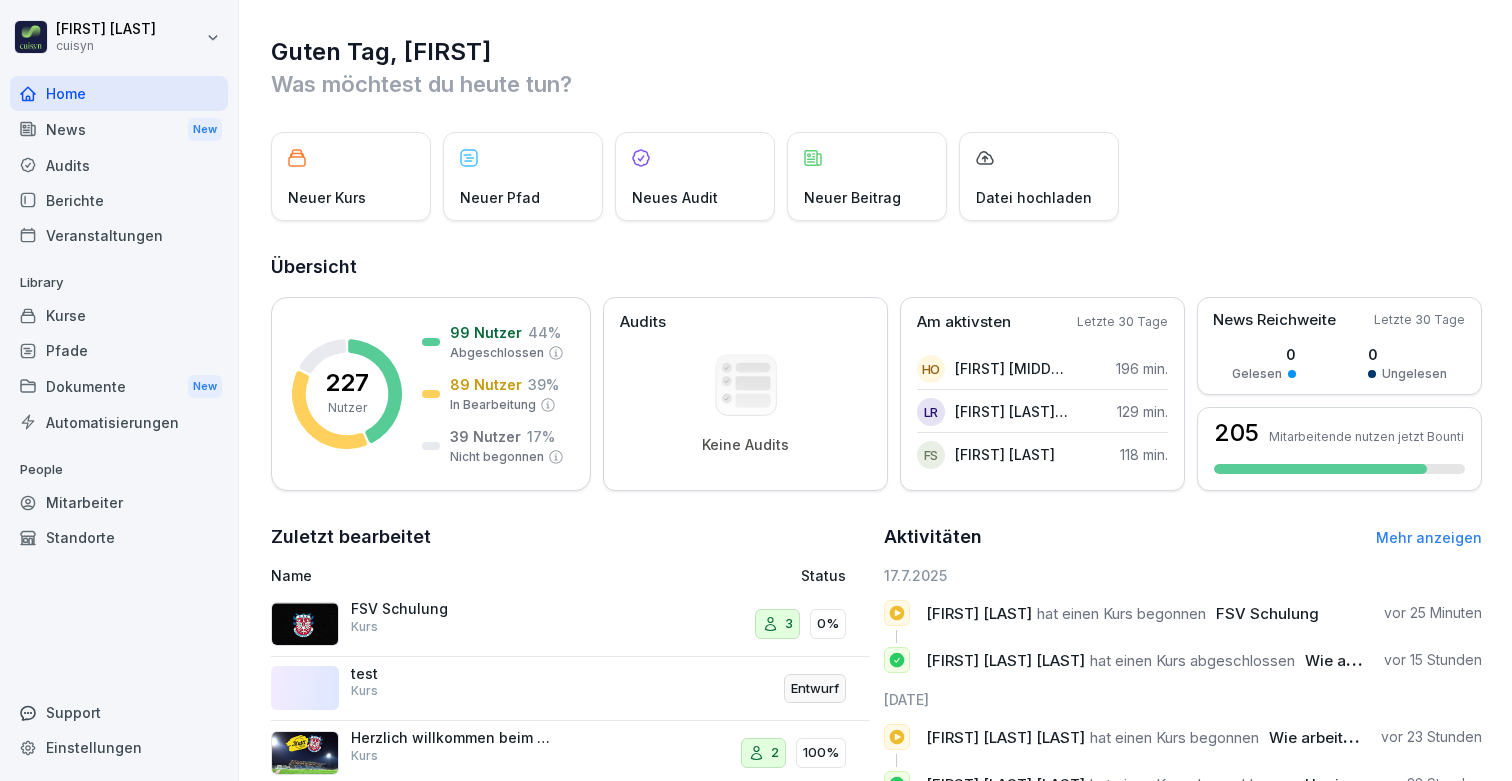 scroll, scrollTop: 0, scrollLeft: 0, axis: both 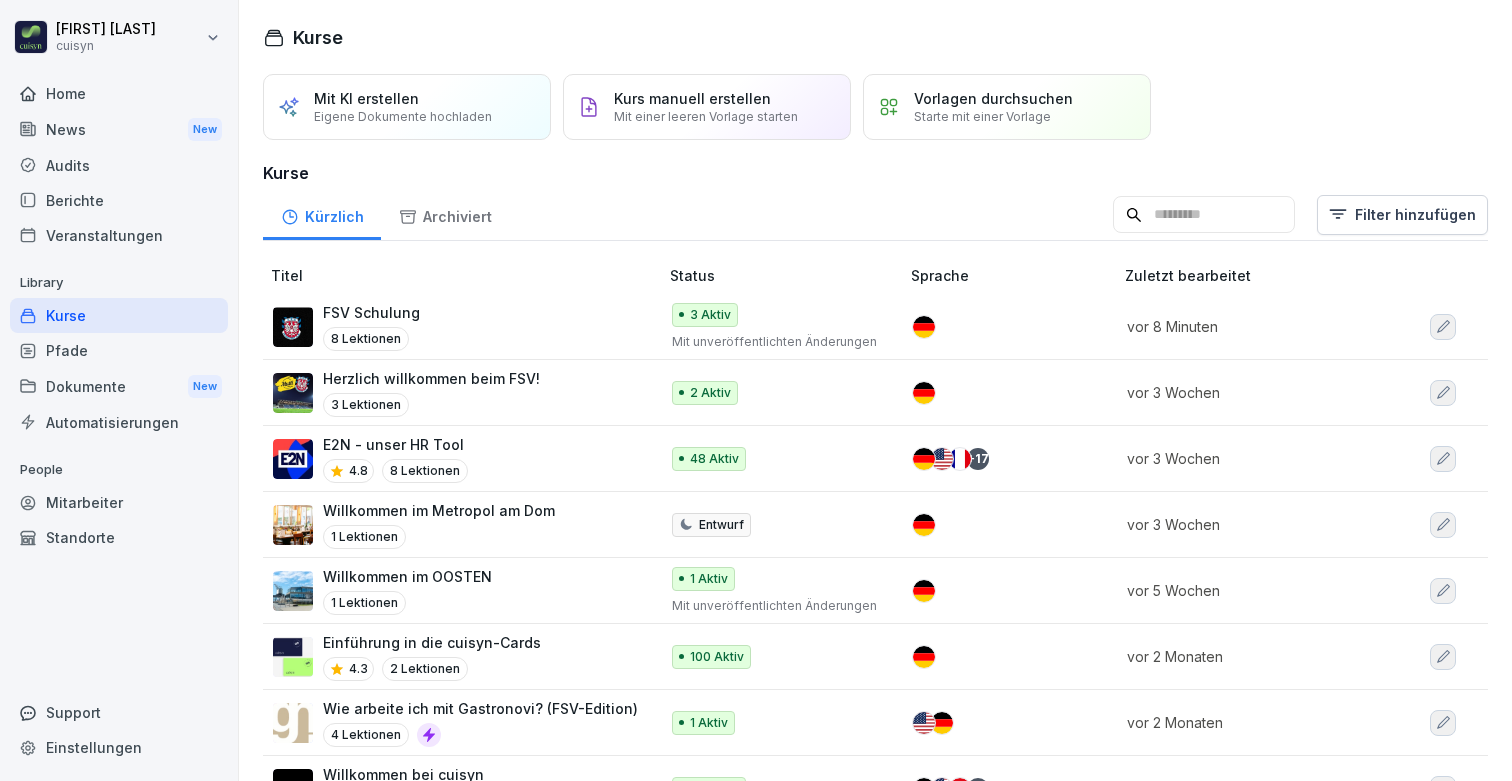 click on "FSV Schulung 8 Lektionen" at bounding box center [455, 326] 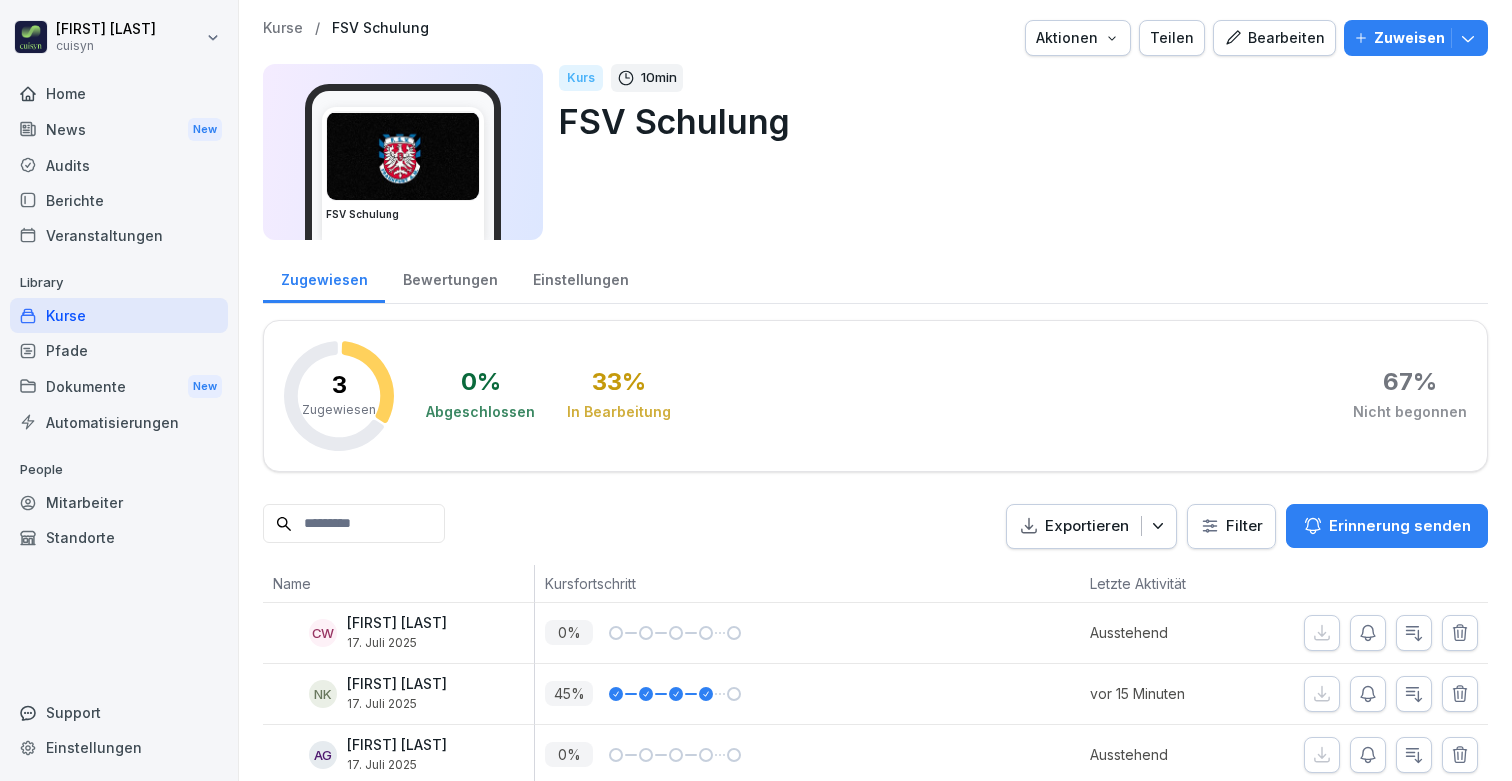 scroll, scrollTop: 0, scrollLeft: 0, axis: both 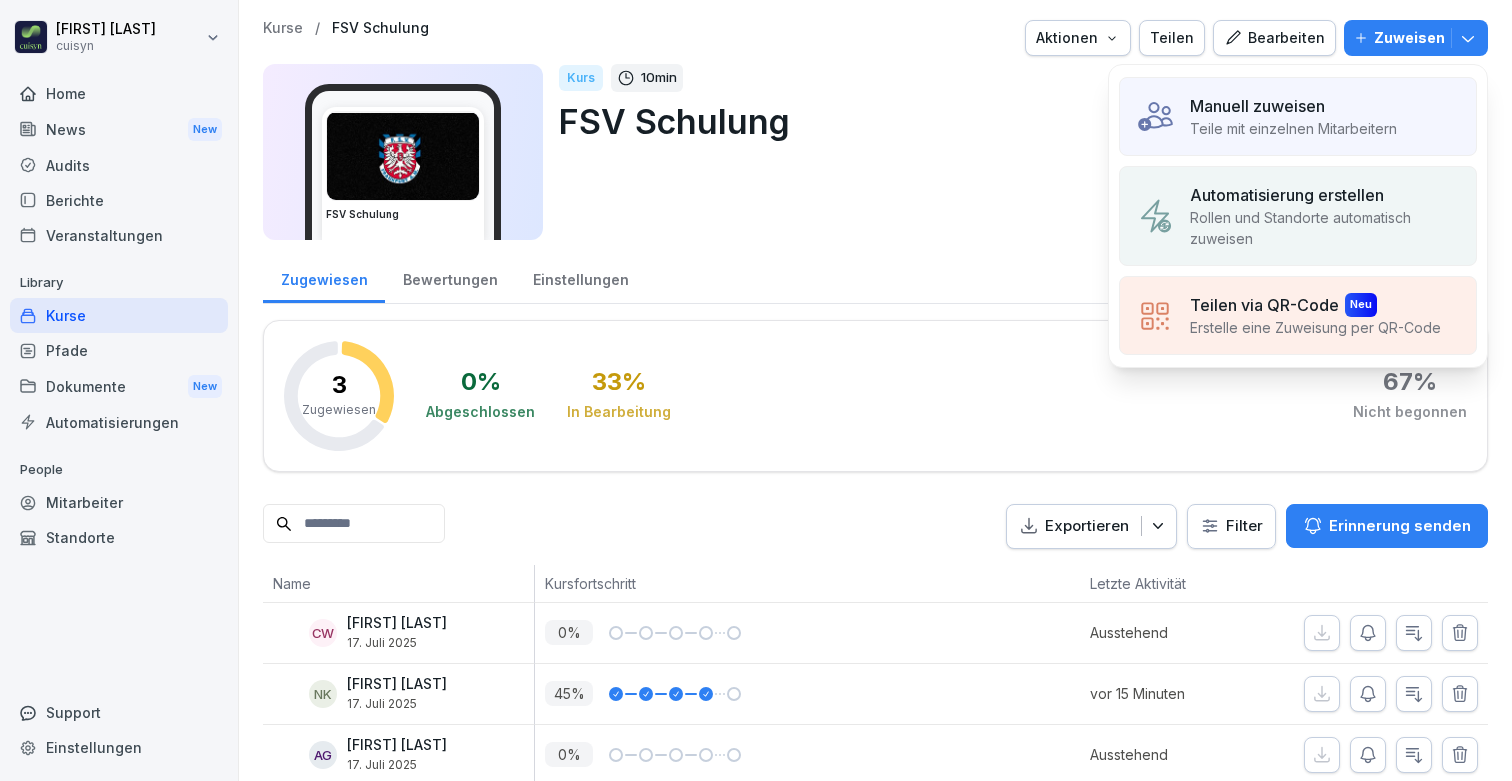 click on "Manuell zuweisen" at bounding box center [1257, 106] 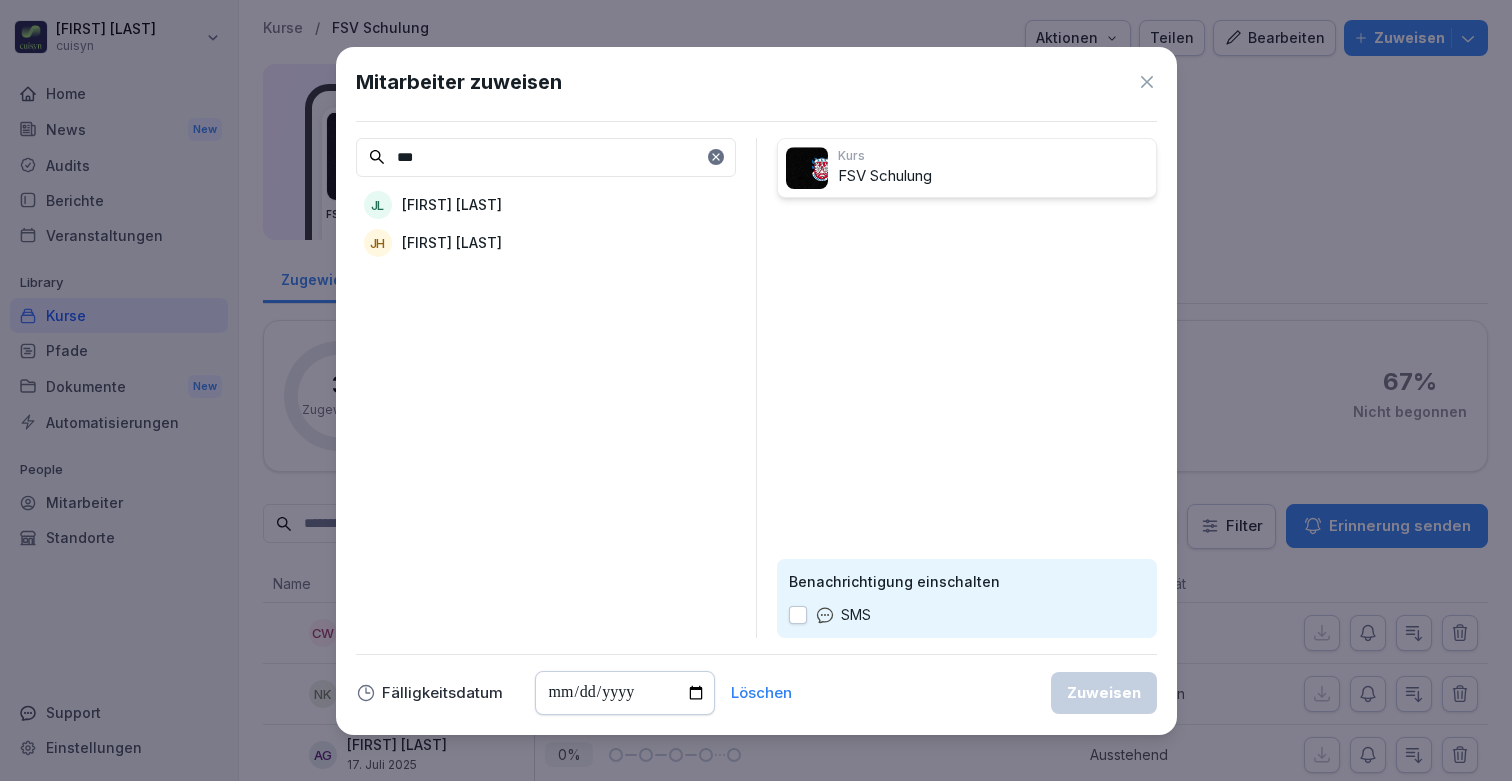 click on "[FIRST] [LAST]" at bounding box center [452, 242] 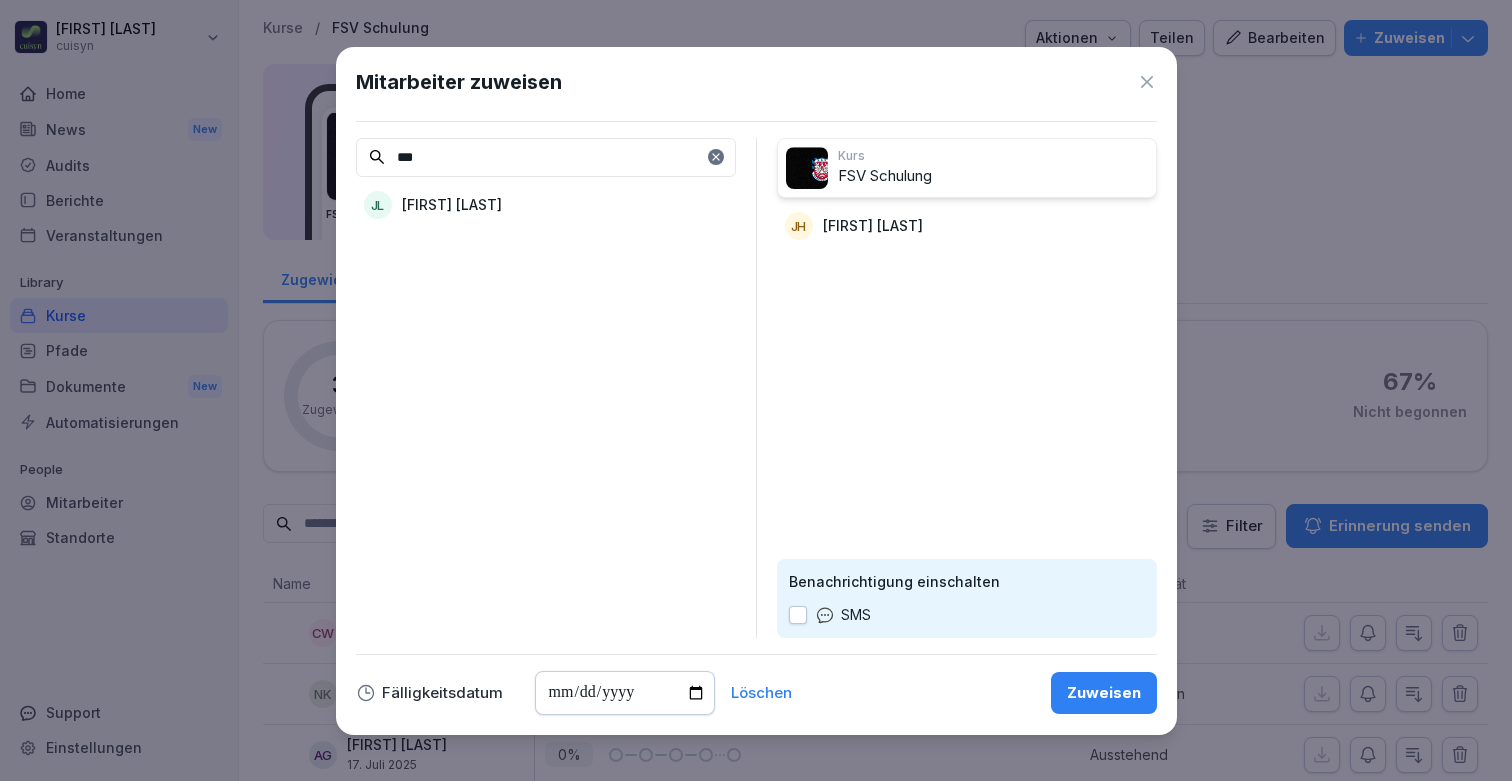click on "***" at bounding box center [546, 157] 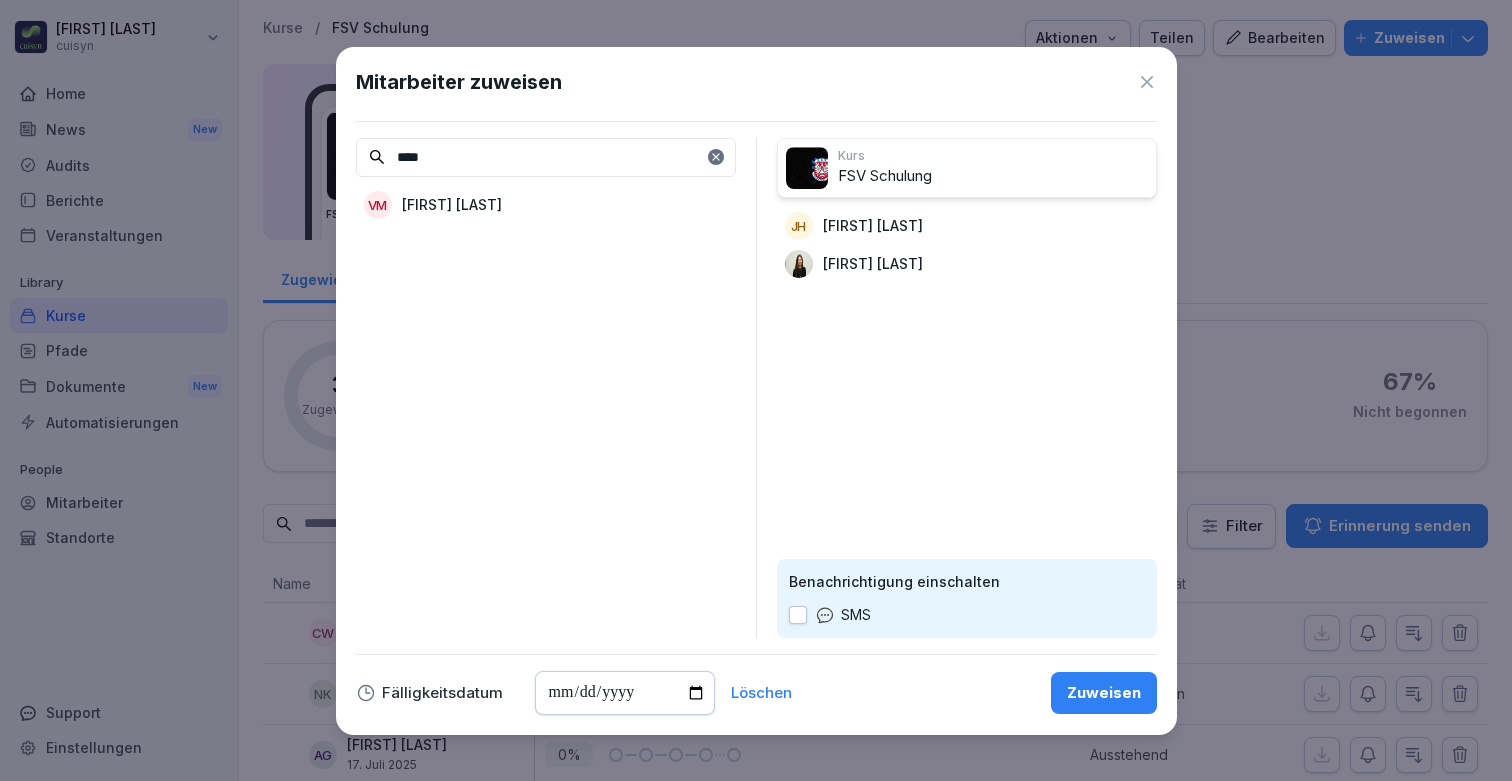 click on "****" at bounding box center (546, 157) 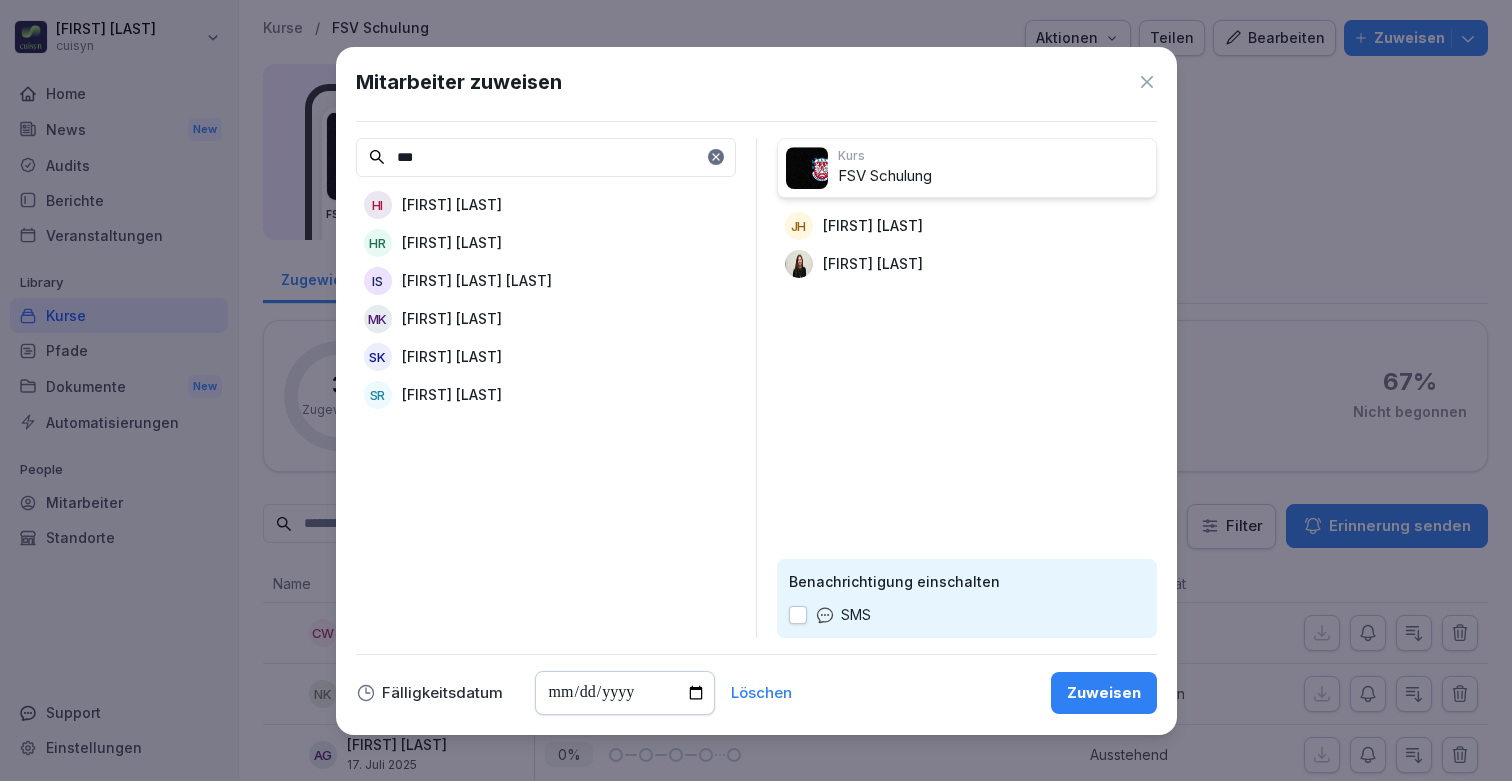 type on "***" 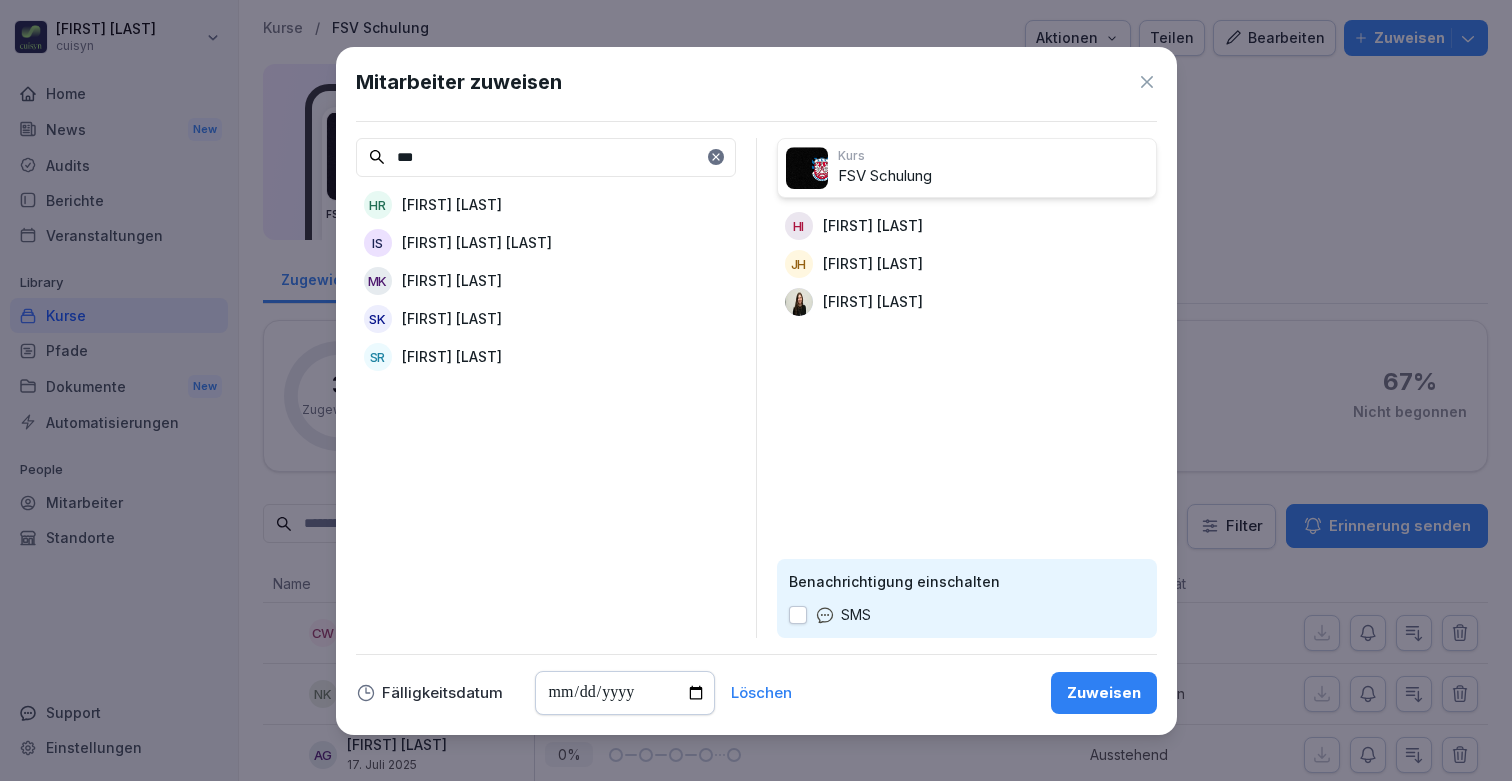 click on "***" at bounding box center [546, 157] 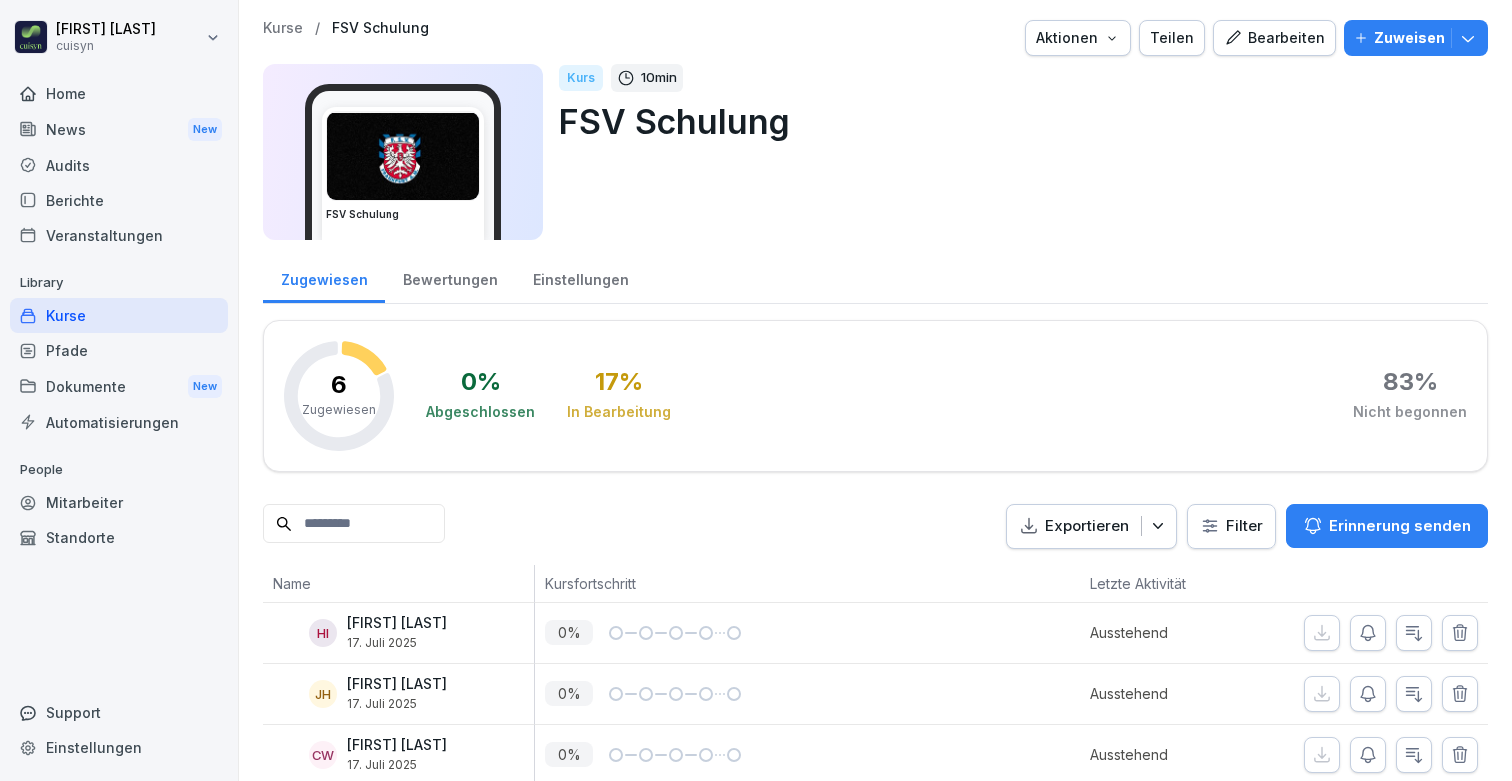 scroll, scrollTop: 0, scrollLeft: 0, axis: both 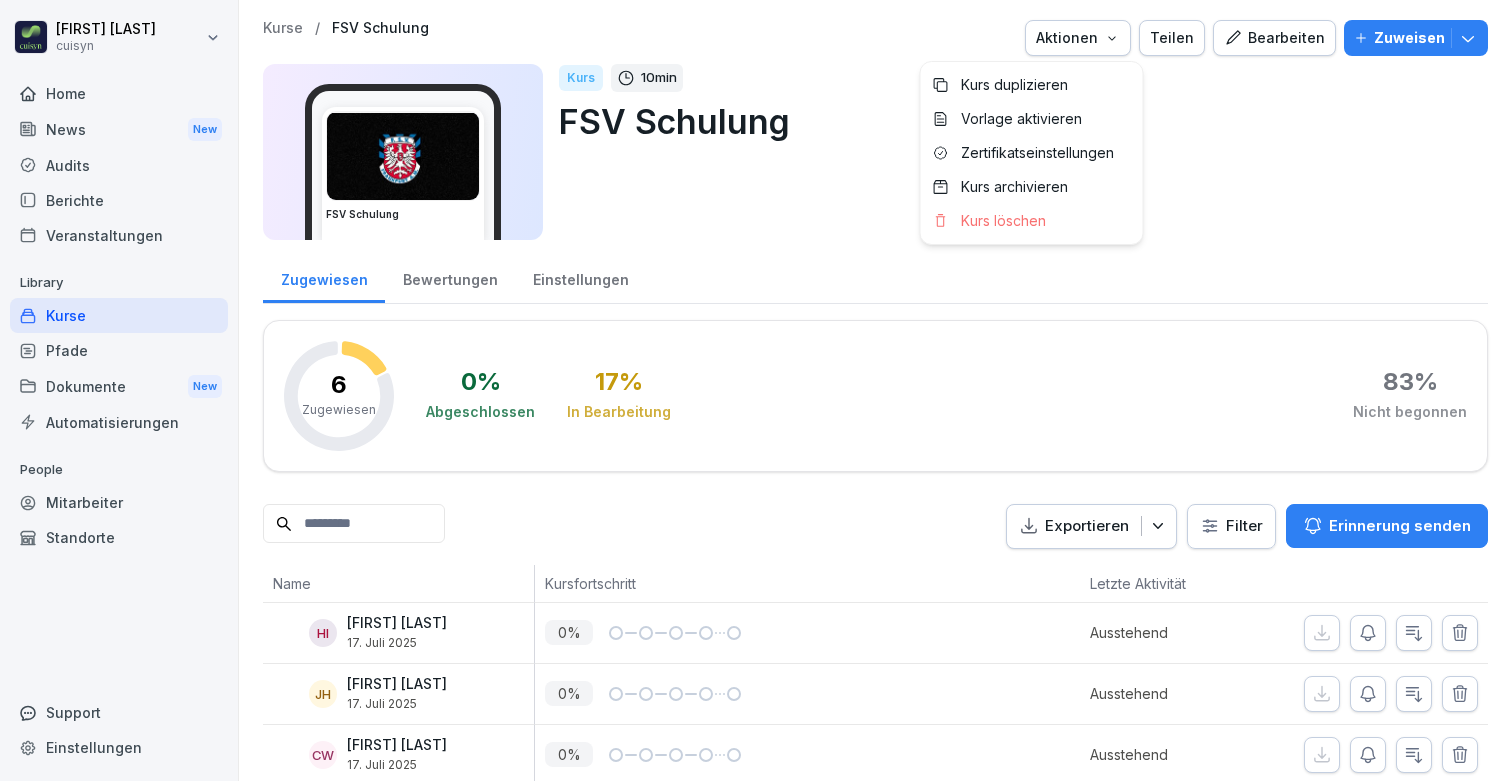 click on "Home News New Audits Berichte Veranstaltungen Library Kurse Pfade Dokumente New Automatisierungen People Mitarbeiter Standorte Support Einstellungen Kurse / FSV Schulung Aktionen   Teilen Bearbeiten Zuweisen FSV Schulung Kurs 10  min FSV Schulung Zugewiesen Bewertungen Einstellungen 6 Zugewiesen 0 % Abgeschlossen 17 % In Bearbeitung 83 % Nicht begonnen Exportieren Filter Erinnerung senden Name Kursfortschritt Letzte Aktivität HI [FIRST] [LAST] 17. Juli 2025 0 % Ausstehend JH [FIRST] [LAST] 17. Juli 2025 0 % Ausstehend CW [FIRST] [LAST] 17. Juli 2025 0 % Ausstehend NK [FIRST] [LAST] 17. Juli 2025 45 % vor 15 Minuten [FIRST] [LAST] 17. Juli 2025 0 % Ausstehend AG [FIRST] [LAST] 17. Juli 2025 0 % Ausstehend Kurs duplizieren Vorlage aktivieren Zertifikatseinstellungen Kurs archivieren Kurs löschen" at bounding box center [756, 390] 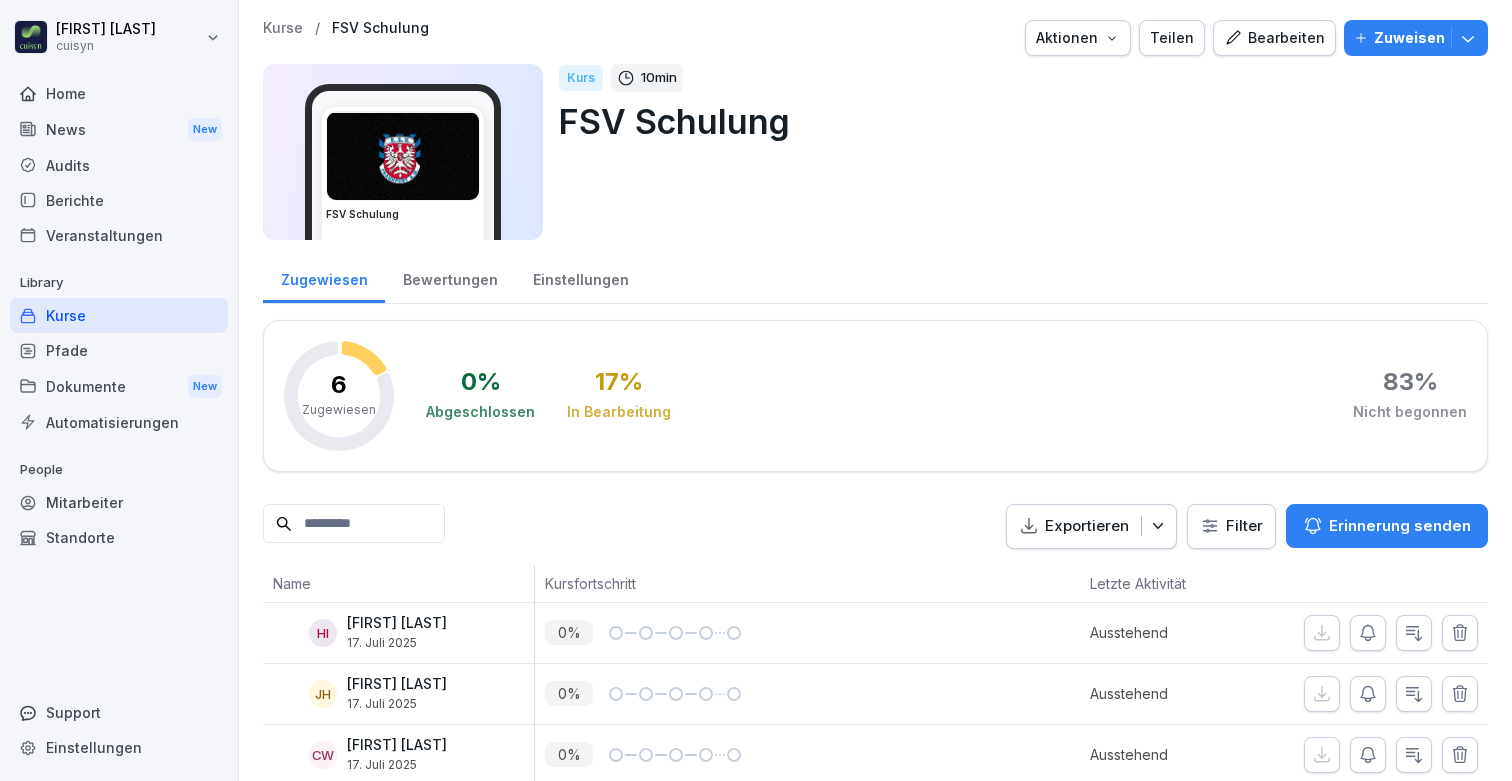 scroll, scrollTop: 0, scrollLeft: 0, axis: both 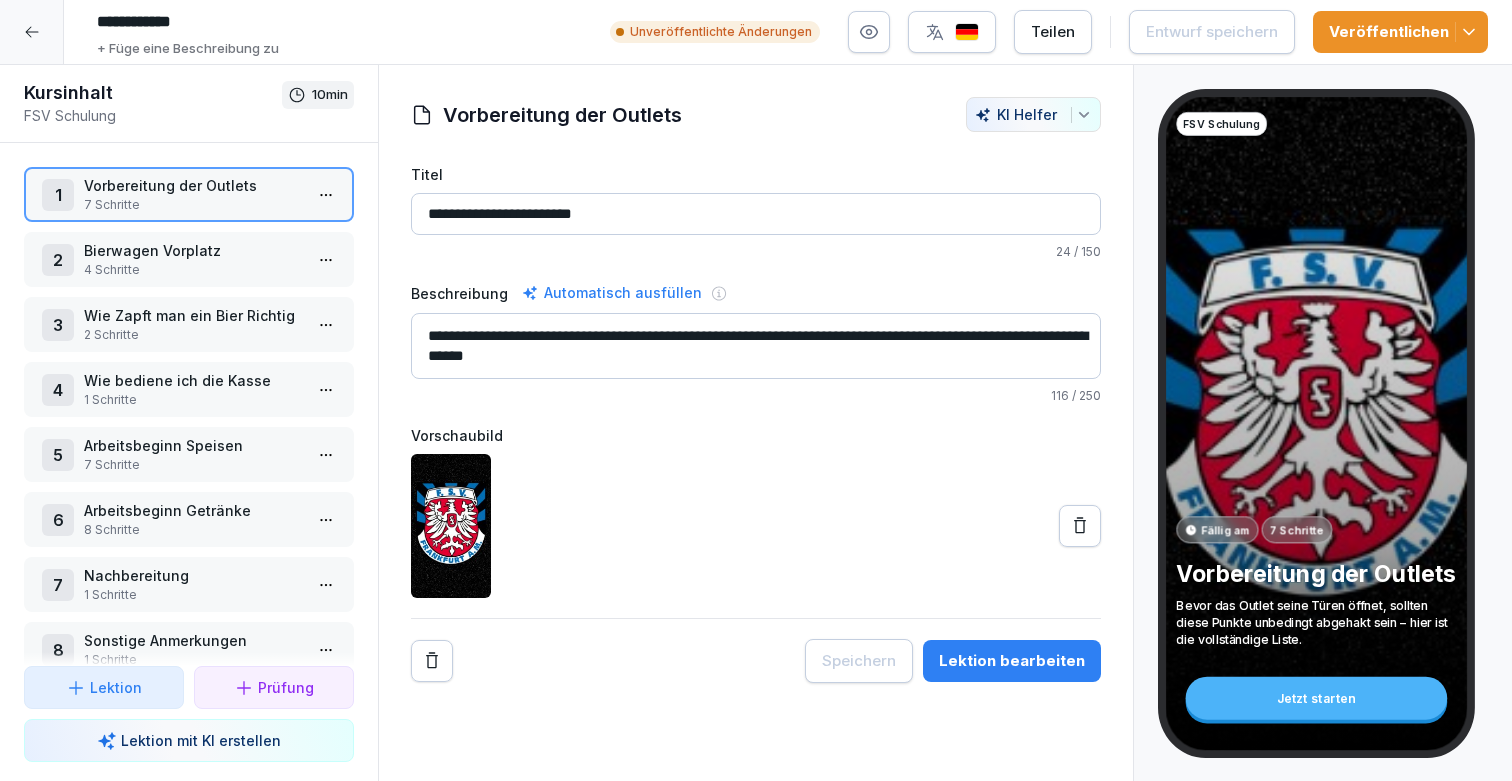 click on "Lektion bearbeiten" at bounding box center (1012, 661) 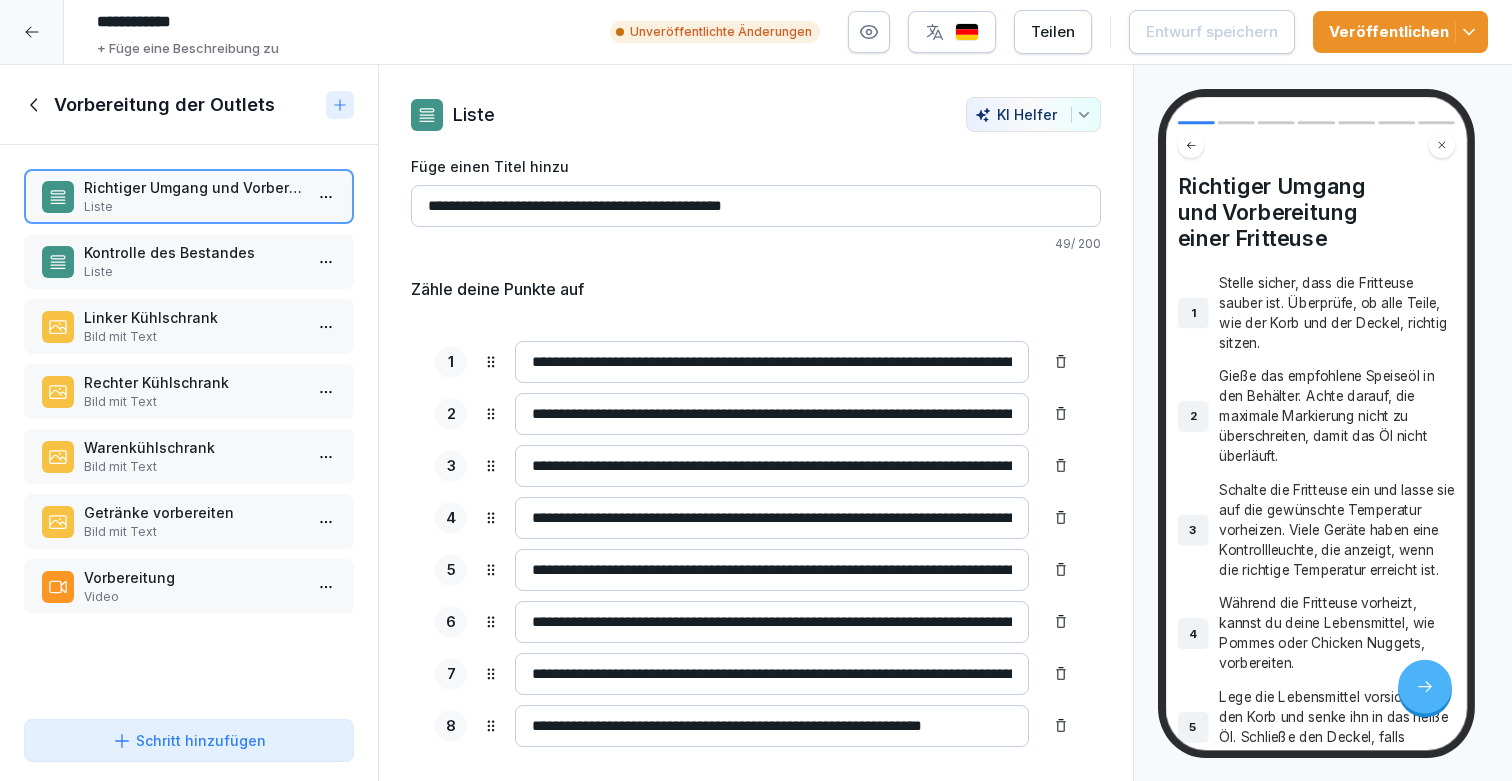 click on "Kontrolle des Bestandes" at bounding box center [193, 252] 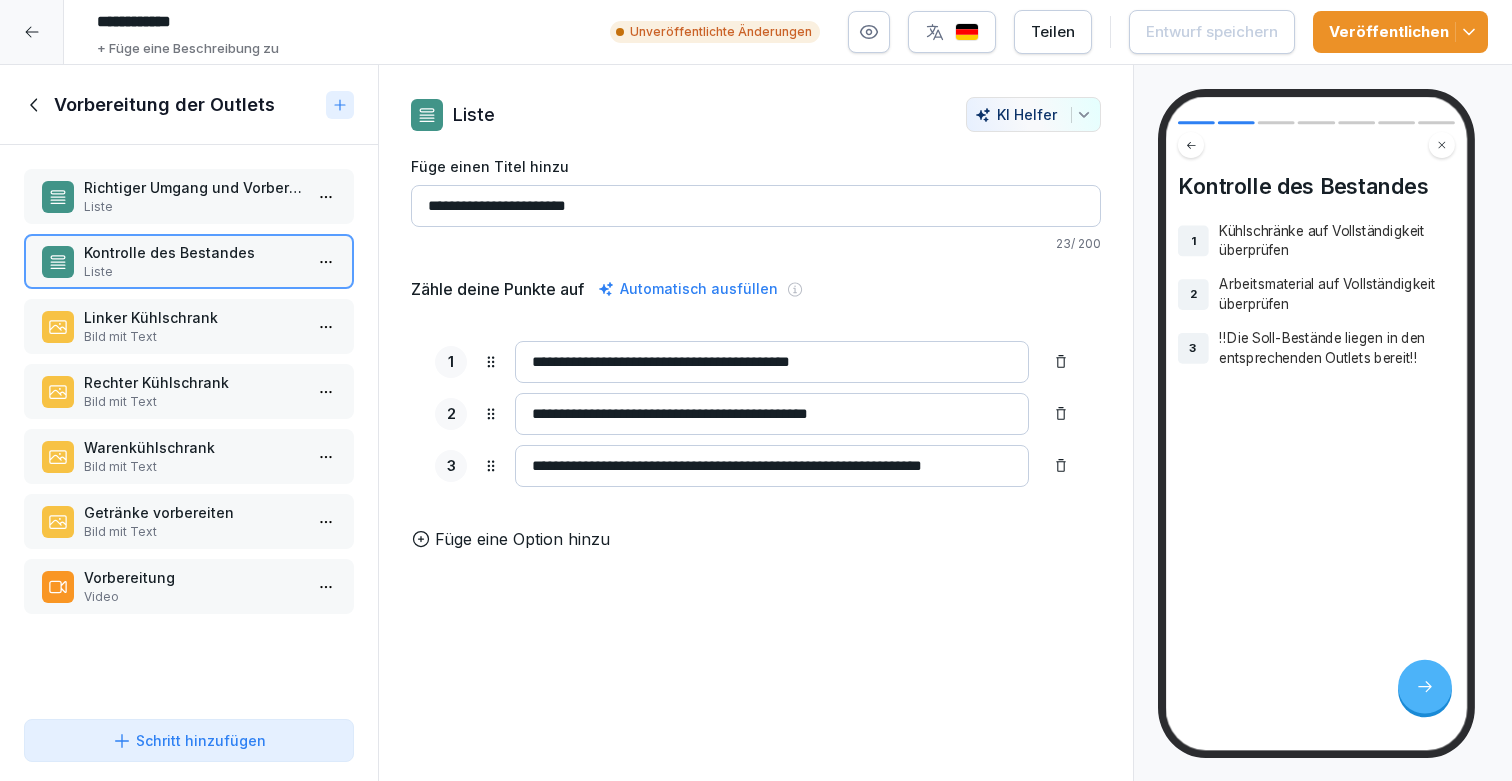 click on "Bild mit Text" at bounding box center (193, 337) 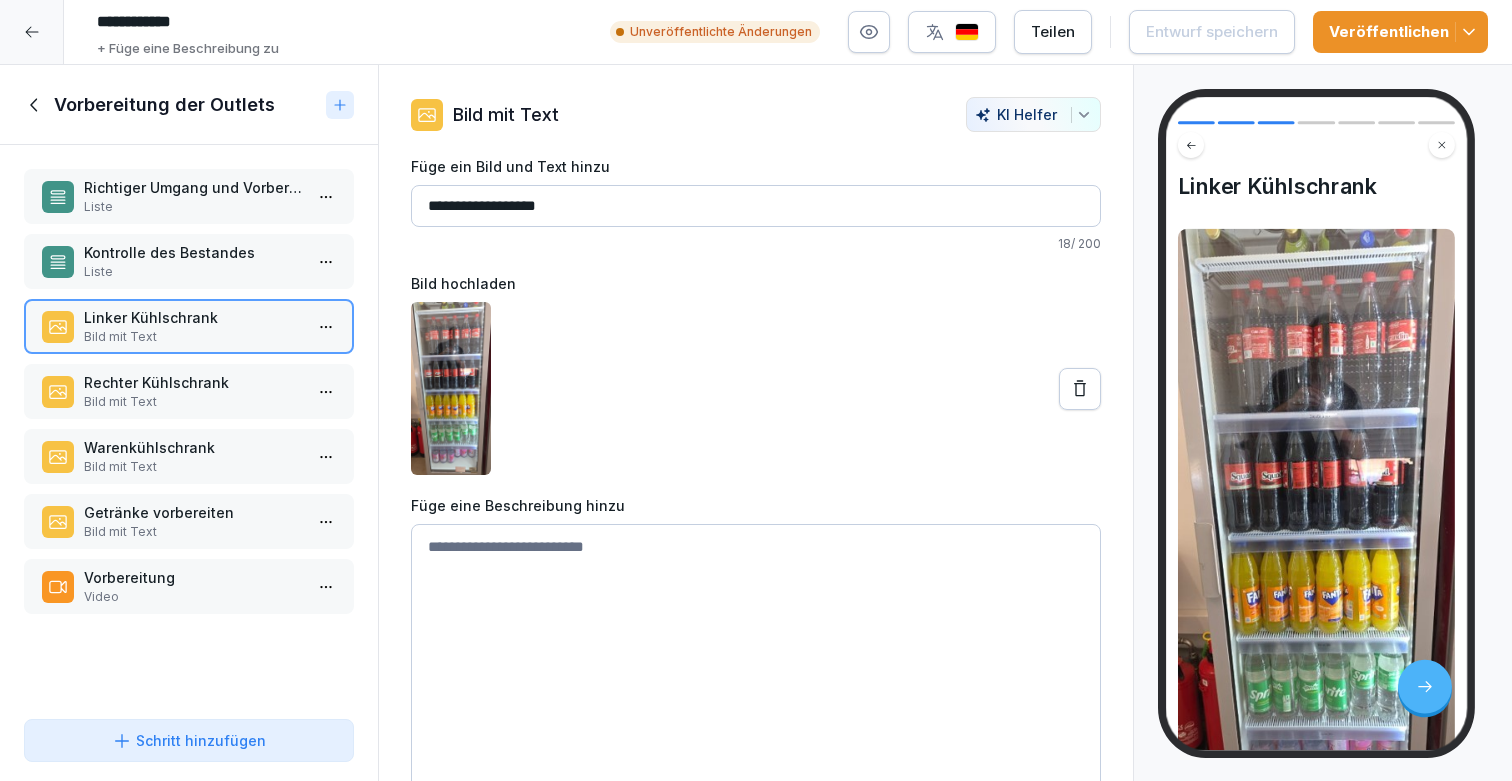 click on "Rechter Kühlschrank" at bounding box center (193, 382) 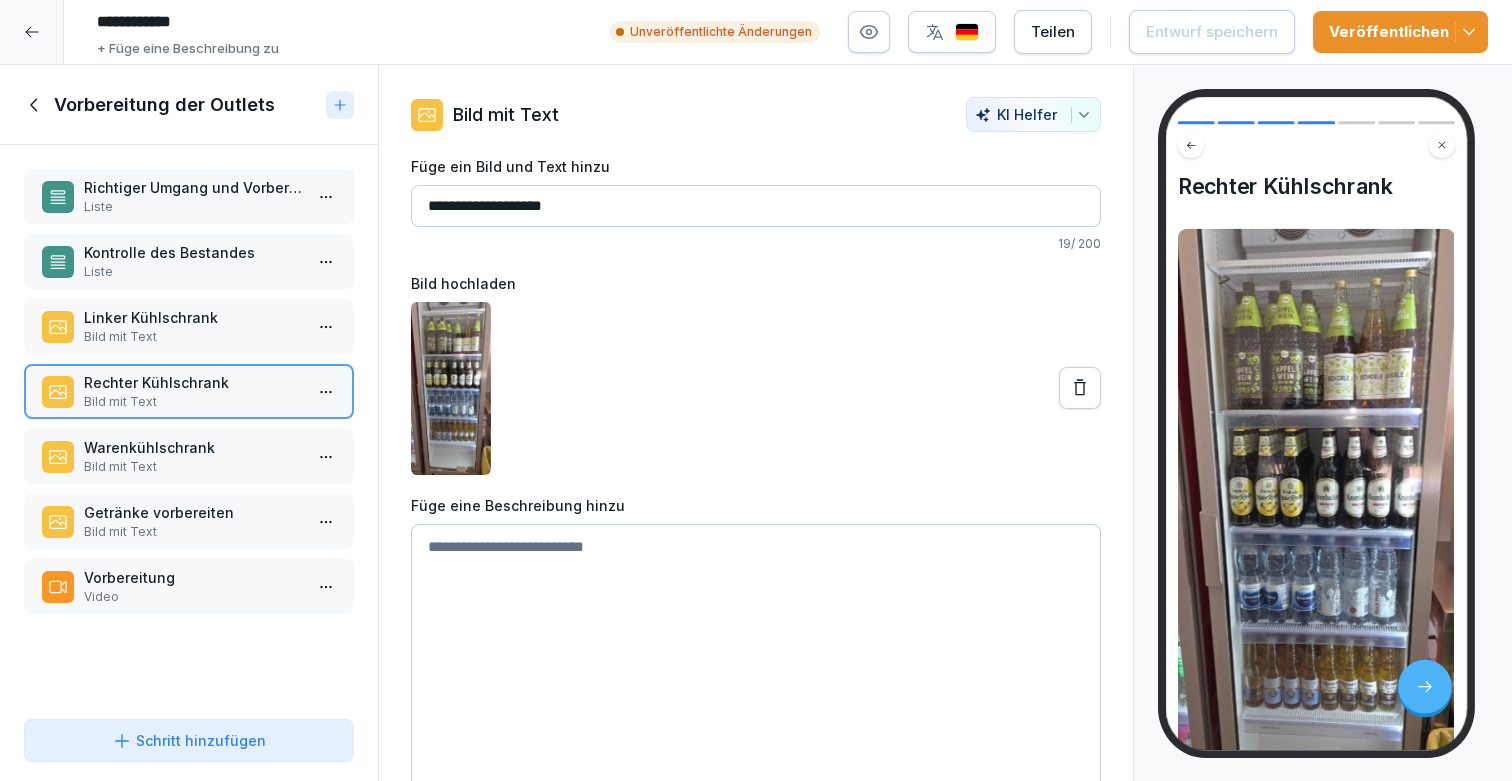 click on "Bild mit Text" at bounding box center [193, 467] 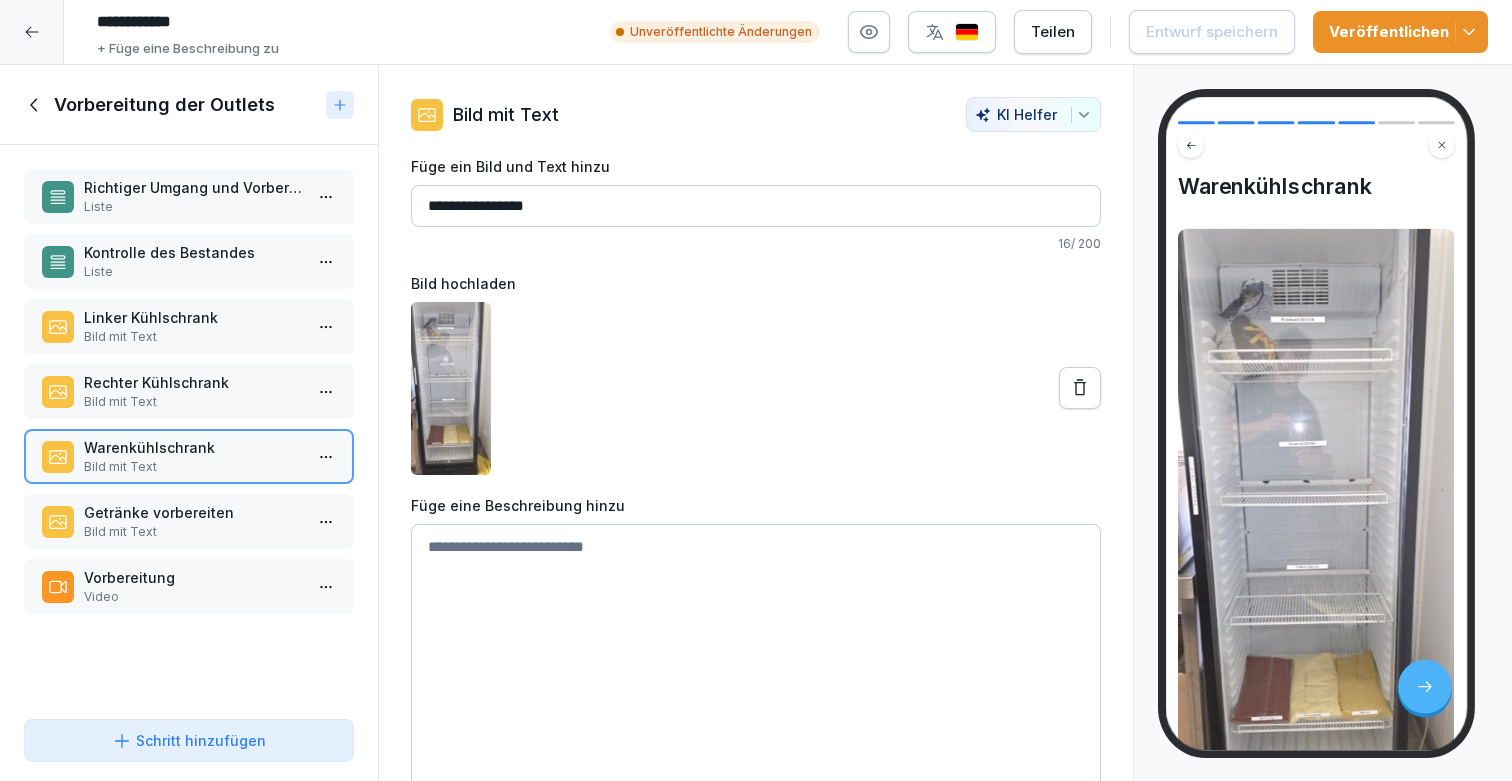 click on "Getränke vorbereiten" at bounding box center [193, 512] 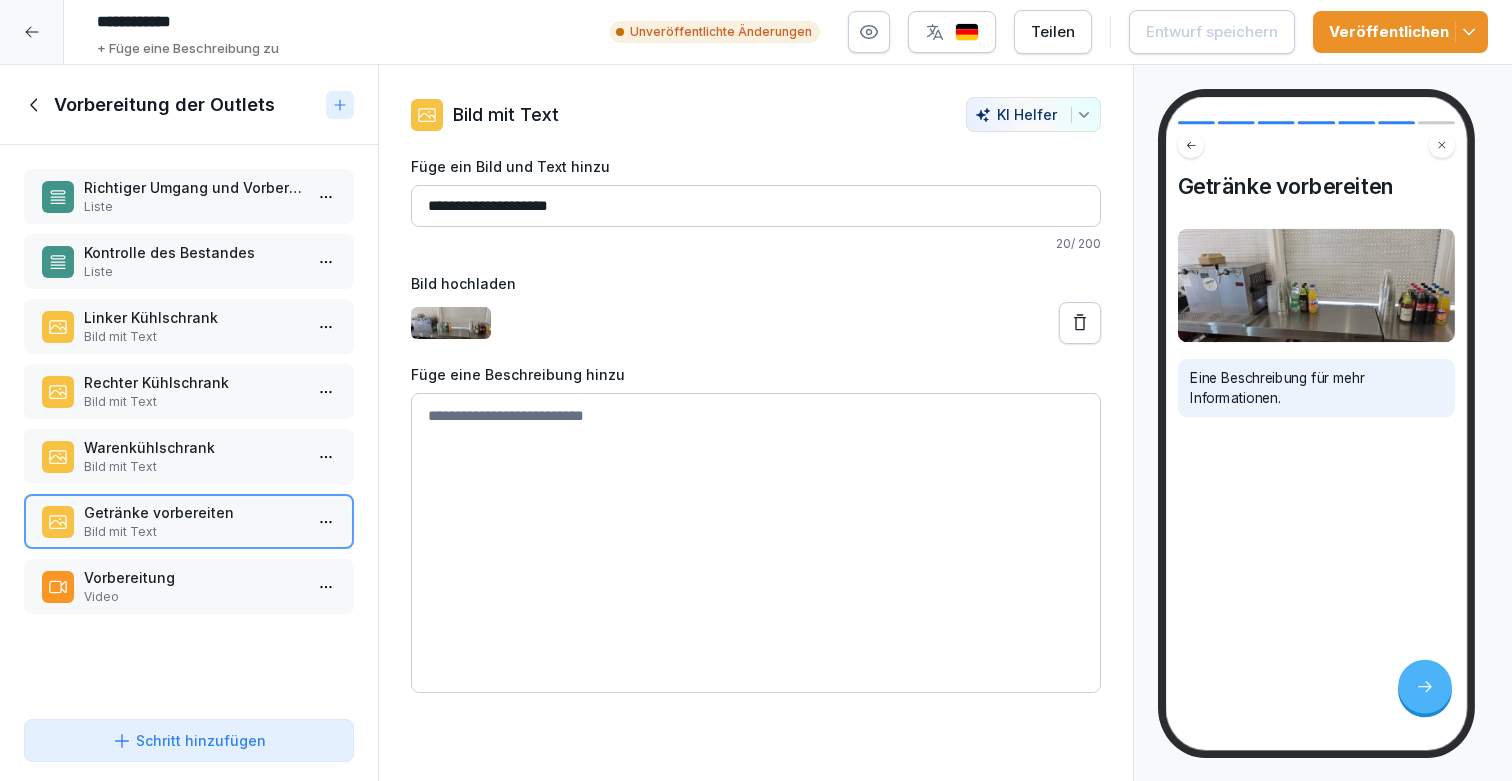 click on "Vorbereitung" at bounding box center (193, 577) 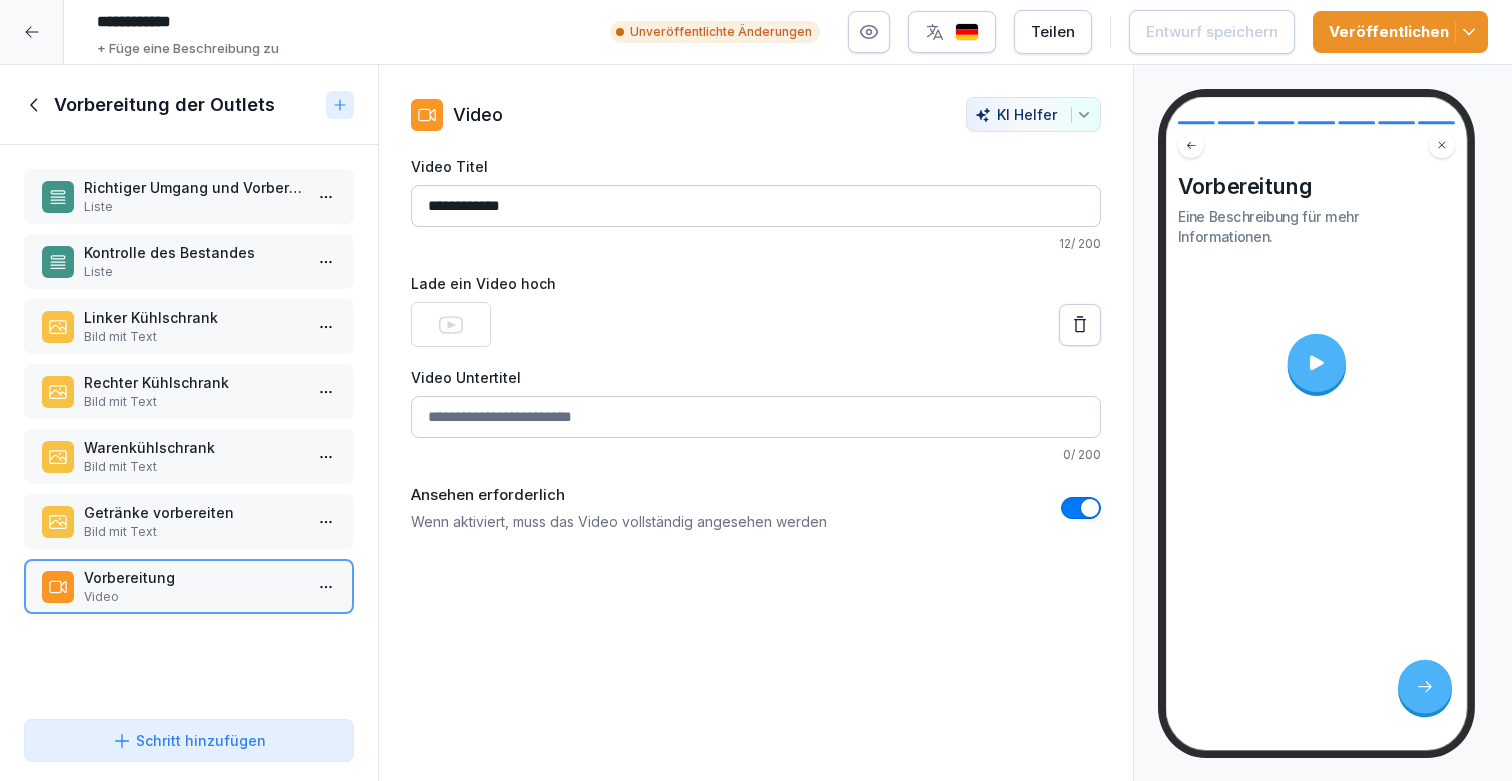 click 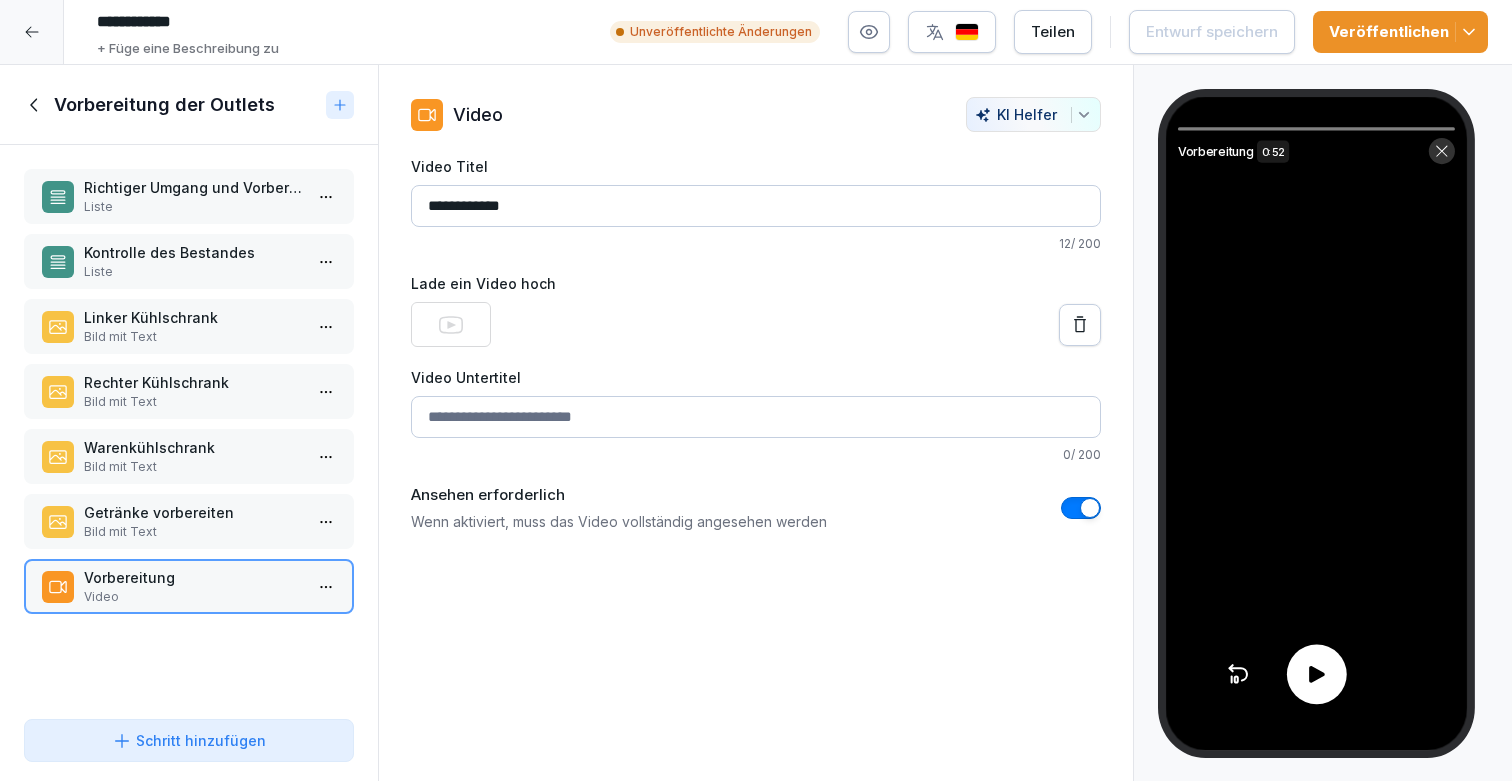 click 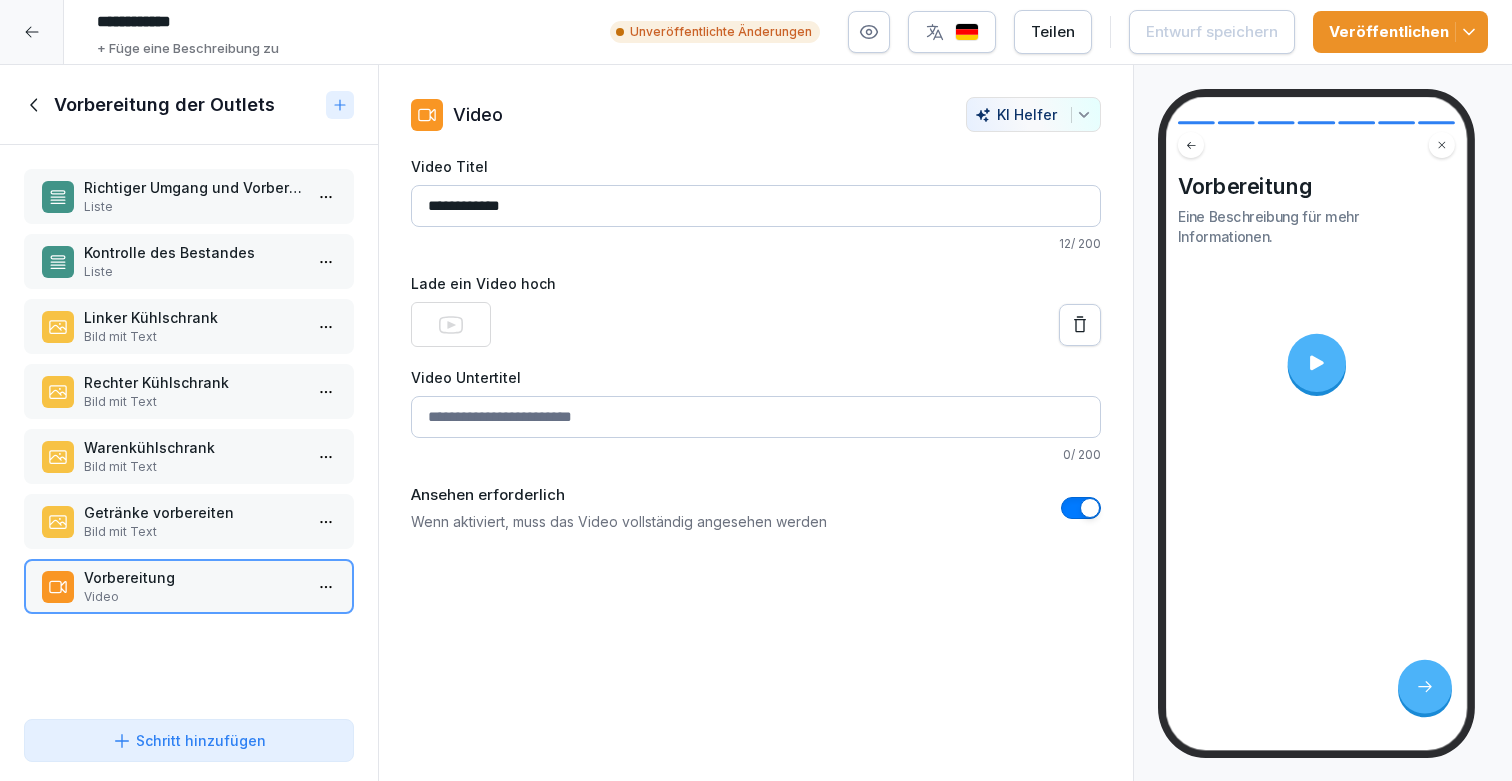 click 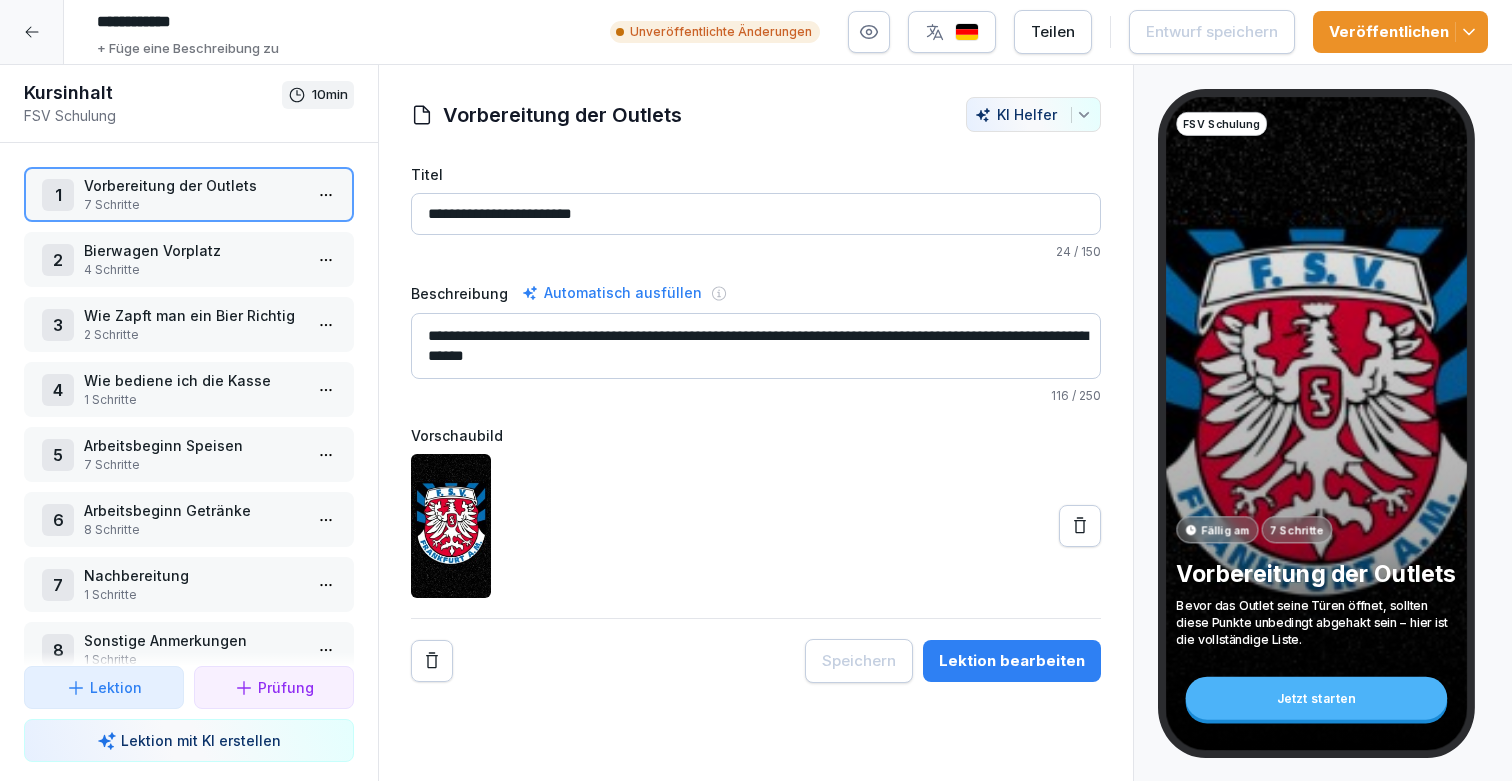 click on "2 Bierwagen Vorplatz 4 Schritte" at bounding box center (189, 259) 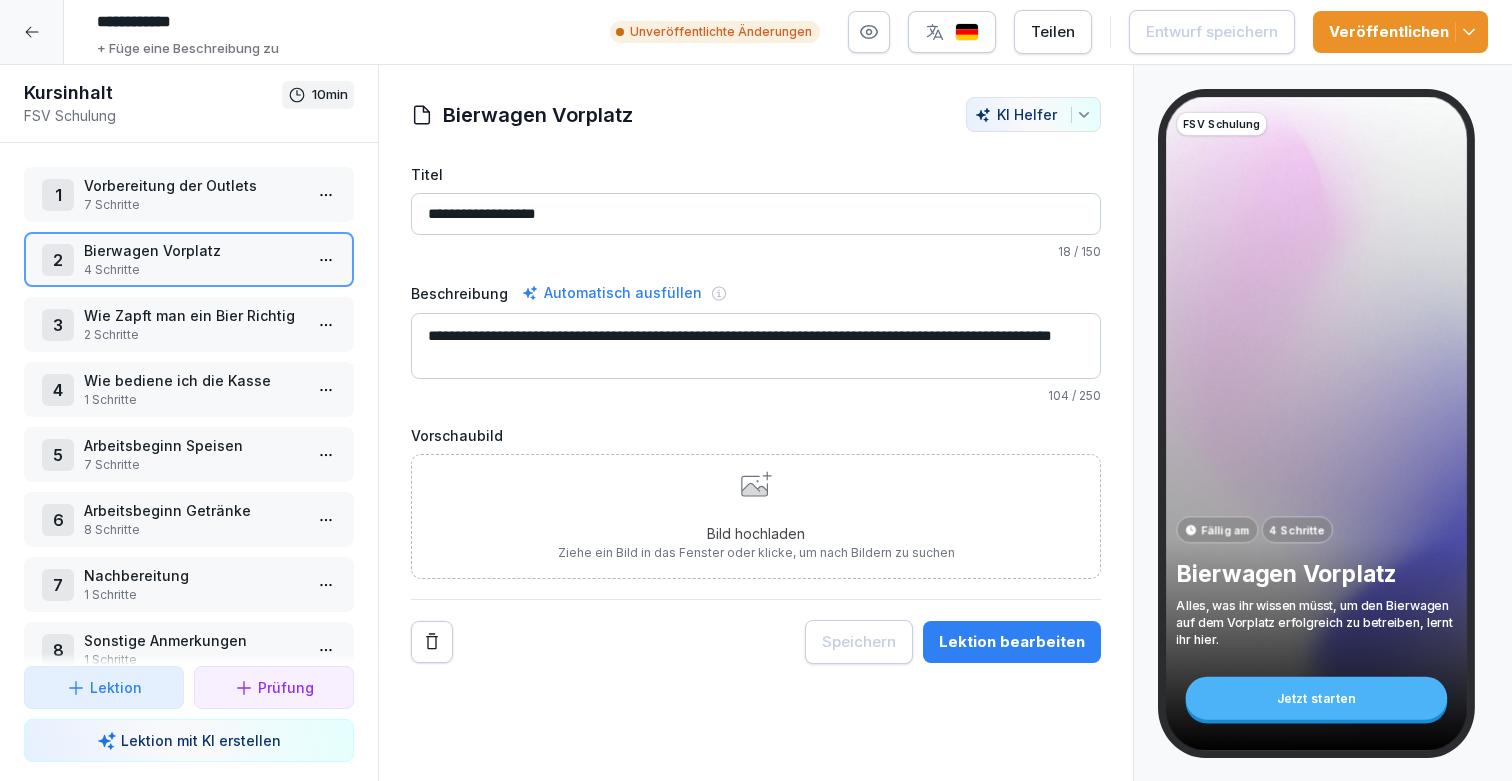 click on "Wie Zapft man ein Bier Richtig" at bounding box center (193, 315) 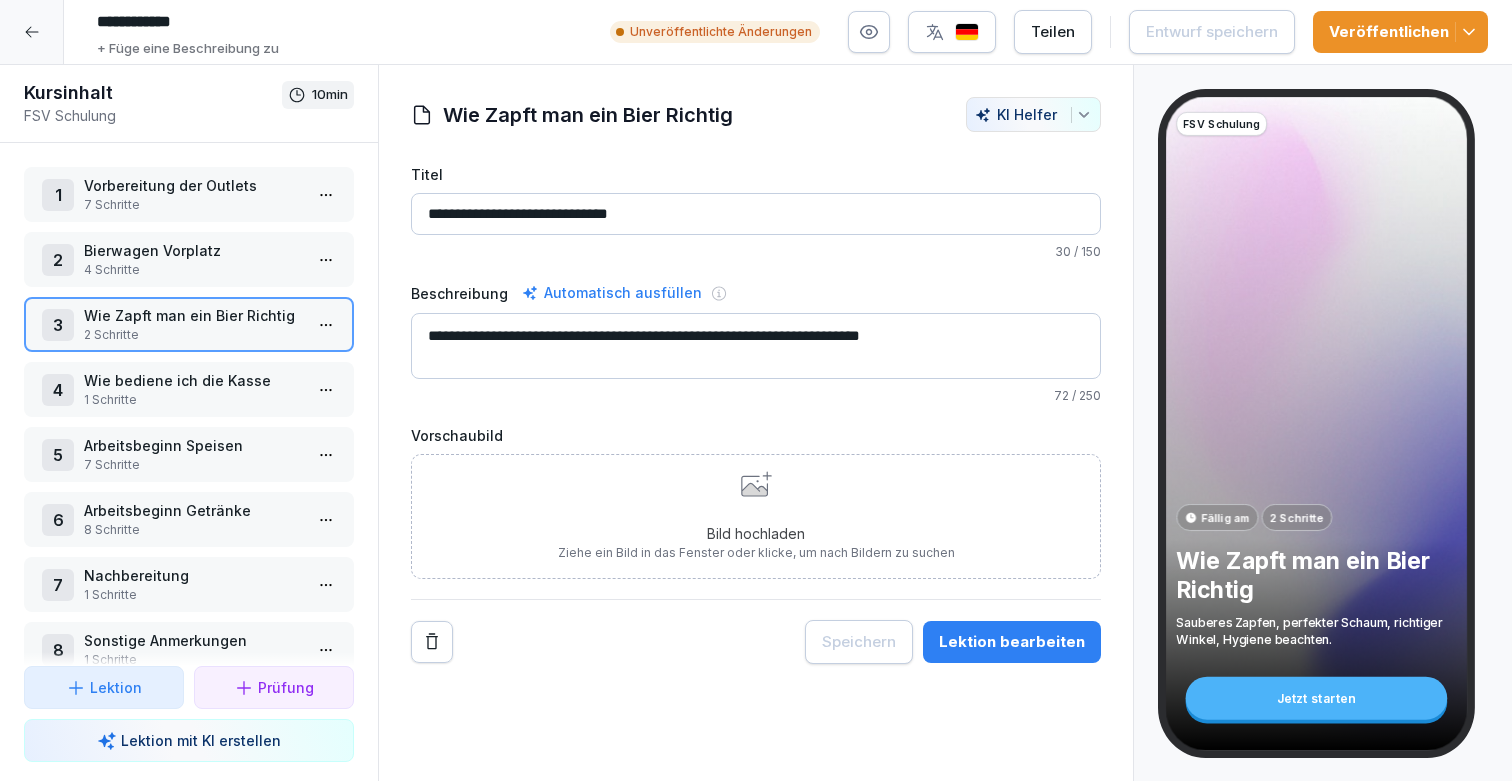 click on "Lektion bearbeiten" at bounding box center (1012, 642) 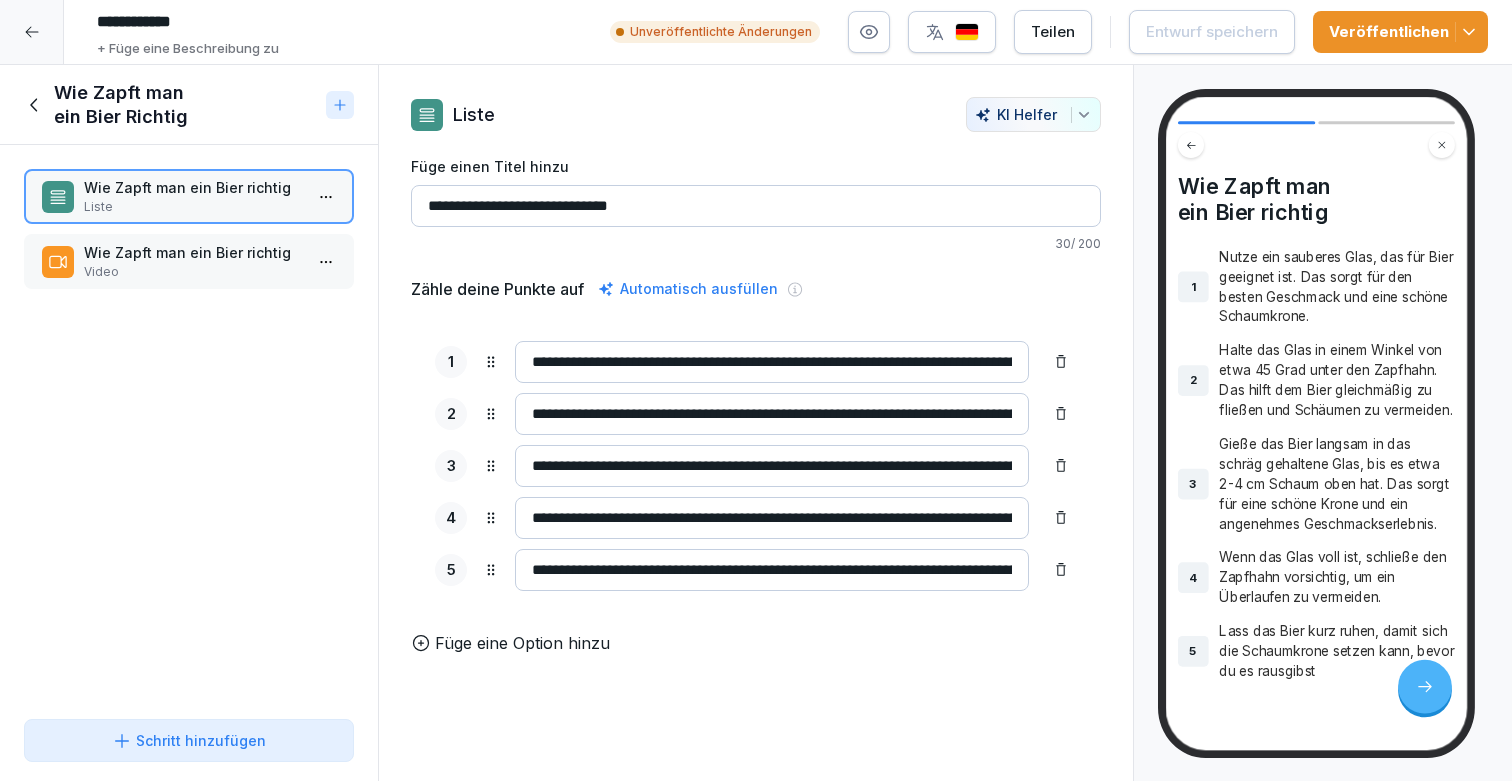 click on "Wie Zapft man ein Bier richtig" at bounding box center [193, 252] 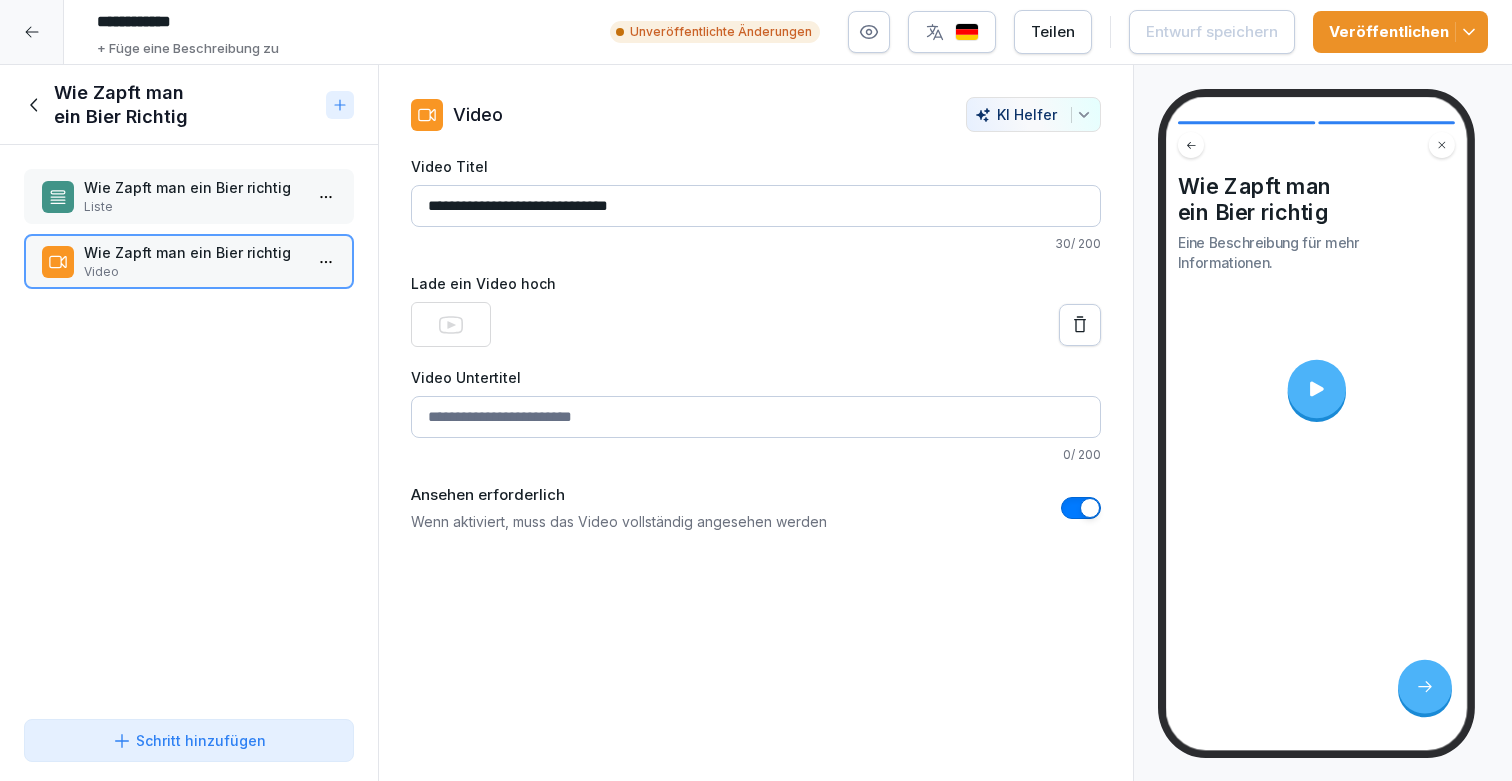 click at bounding box center (1316, 389) 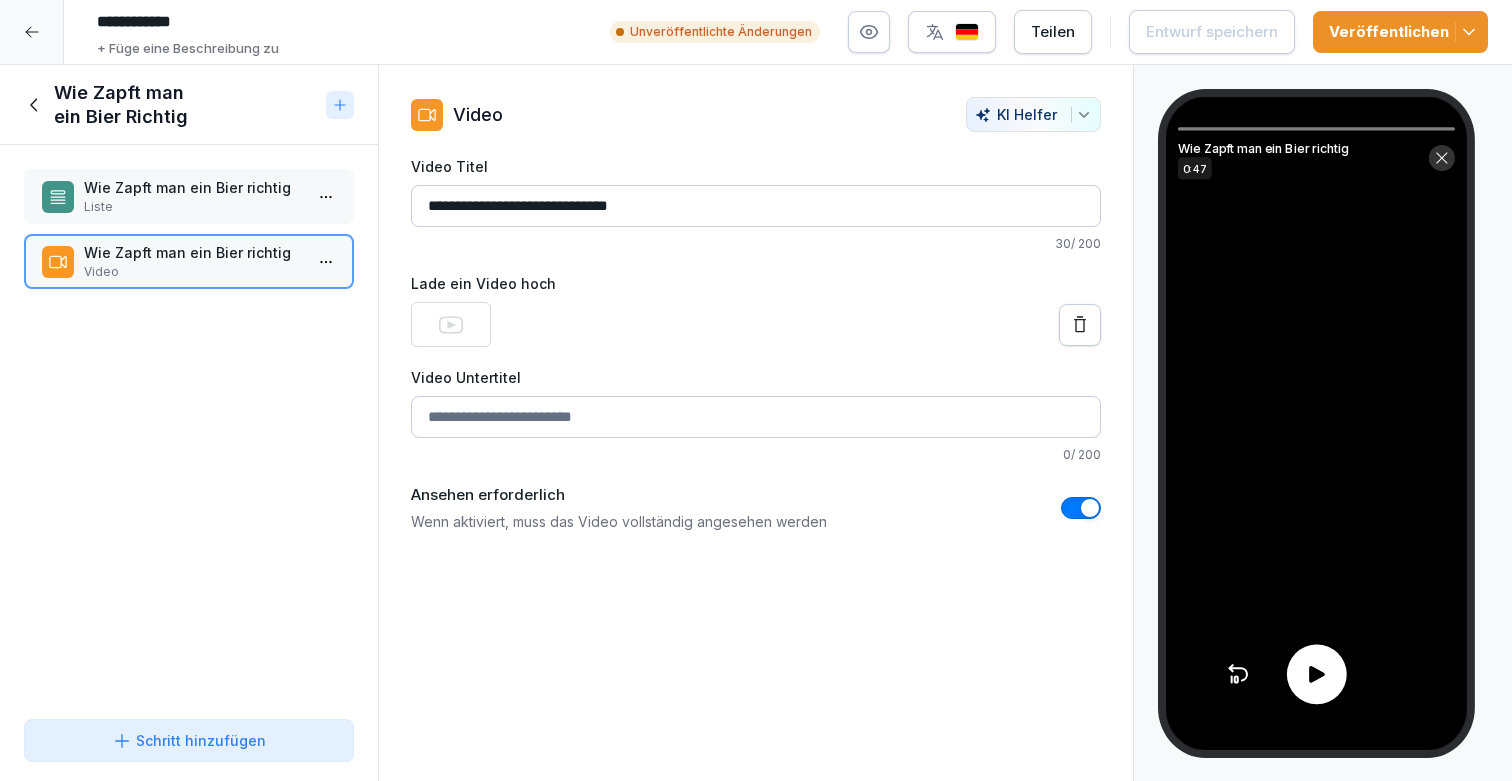 click 